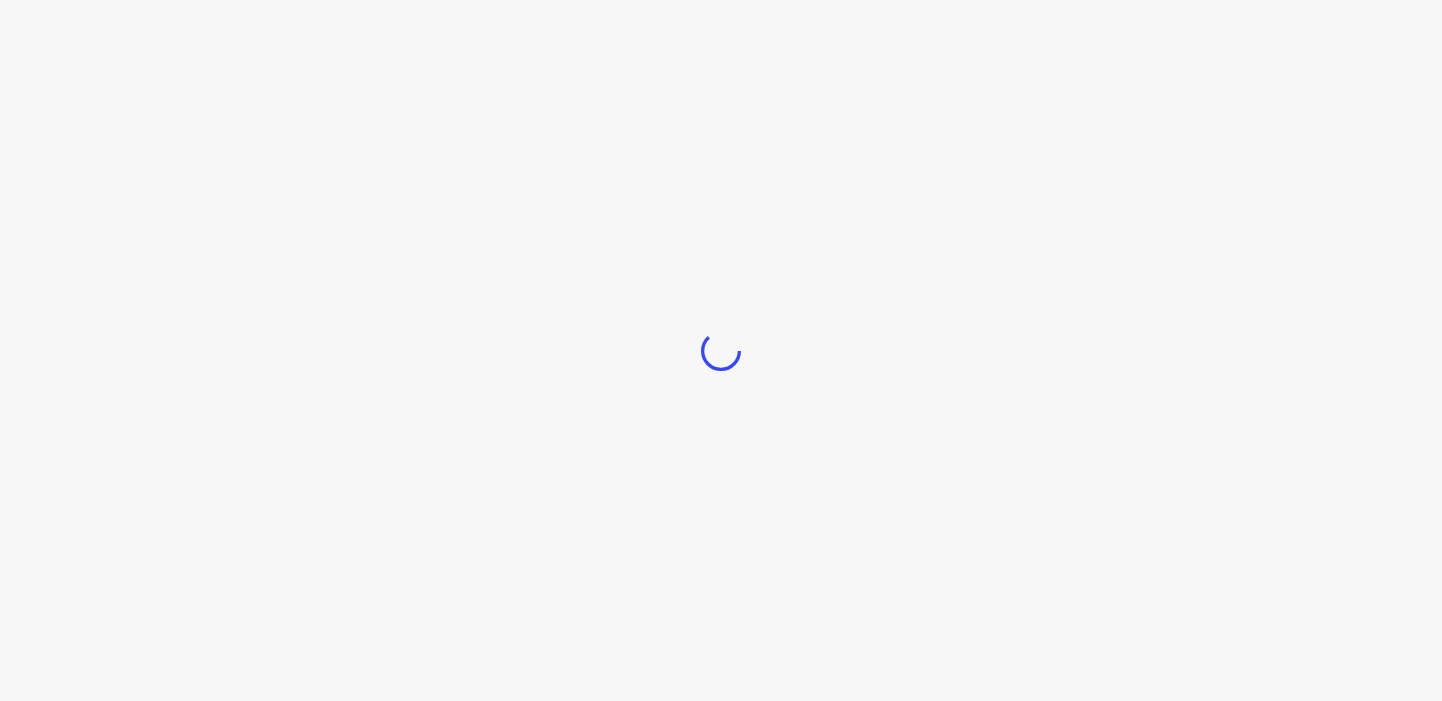 scroll, scrollTop: 0, scrollLeft: 0, axis: both 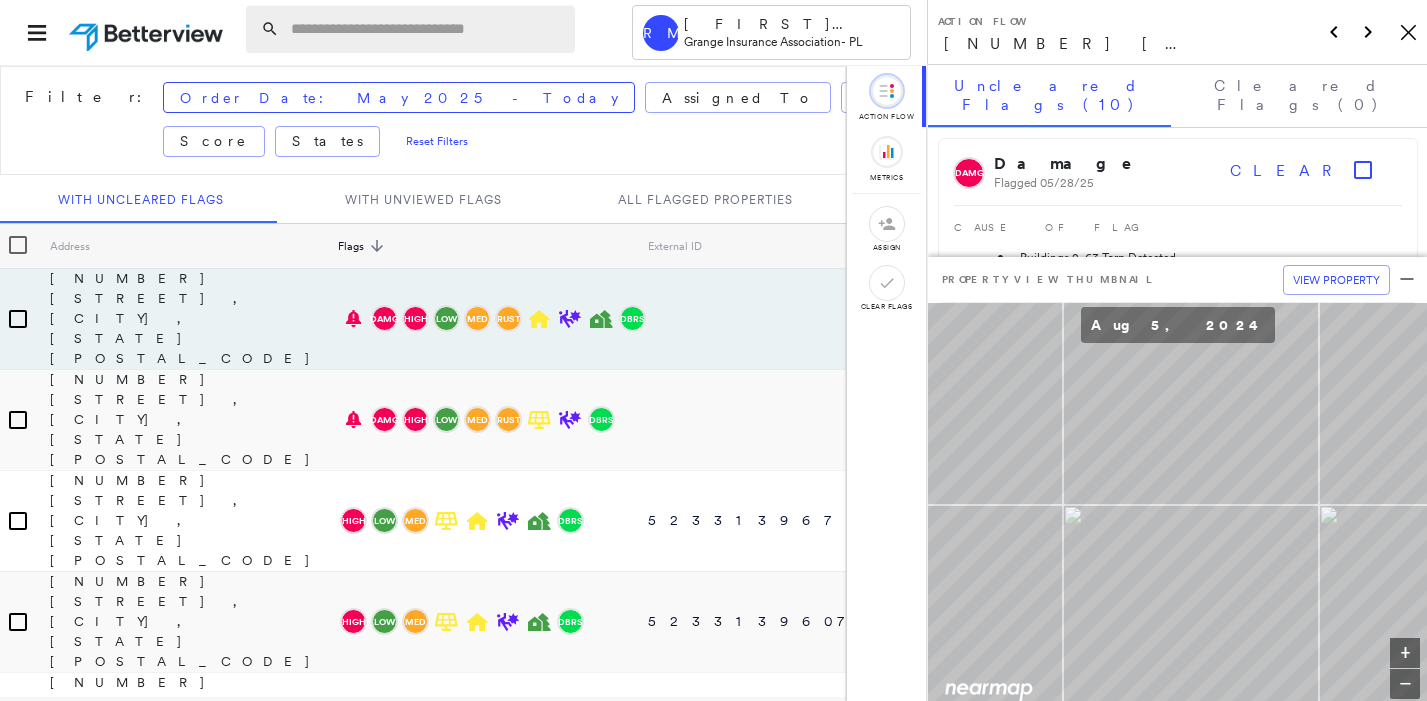 click at bounding box center (427, 29) 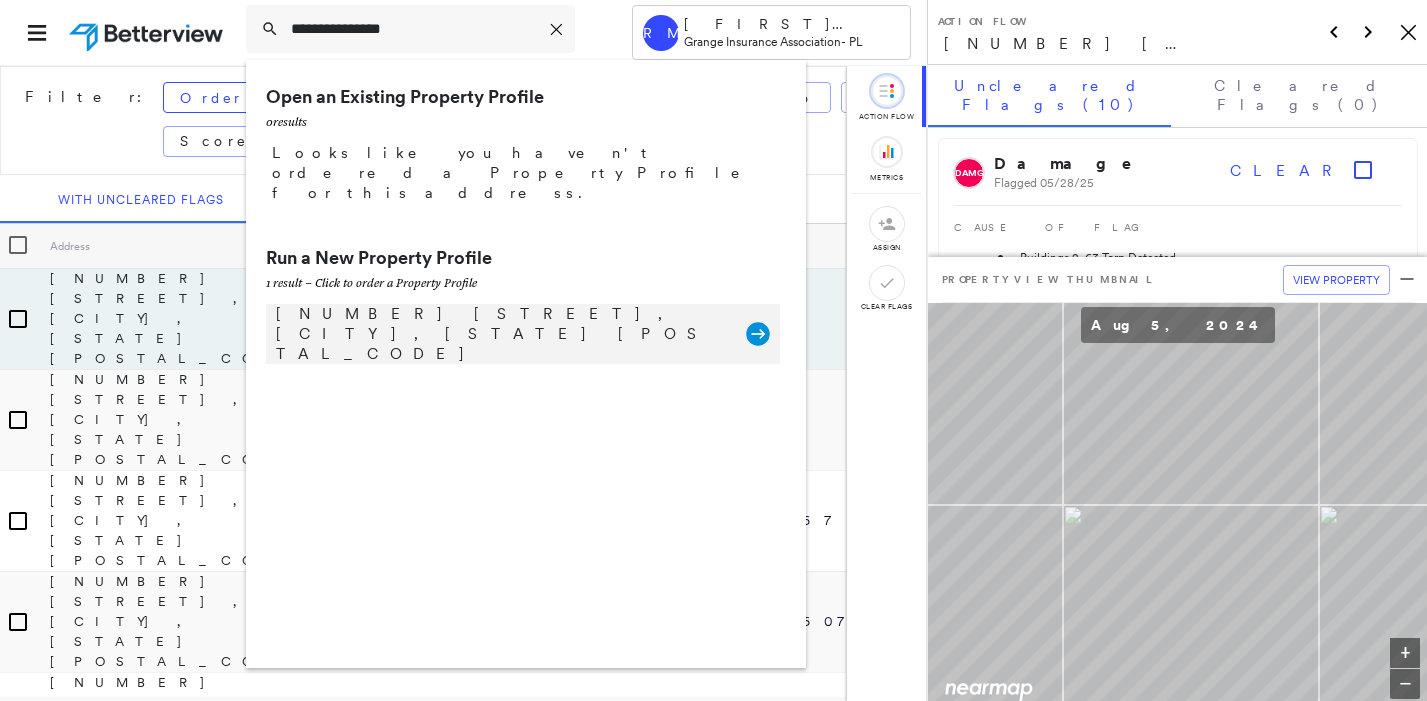 type on "**********" 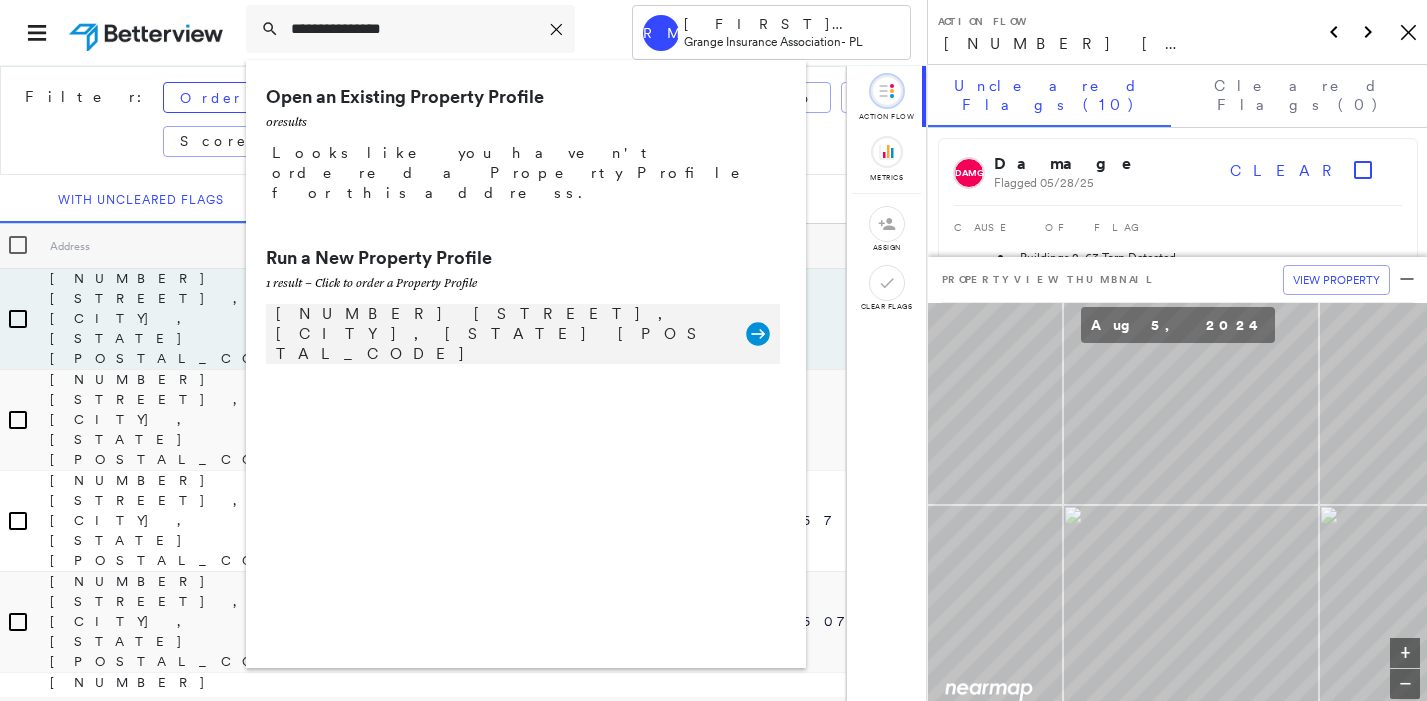 click on "[NUMBER] [STREET], [CITY], [STATE] [POSTAL_CODE]" at bounding box center [501, 334] 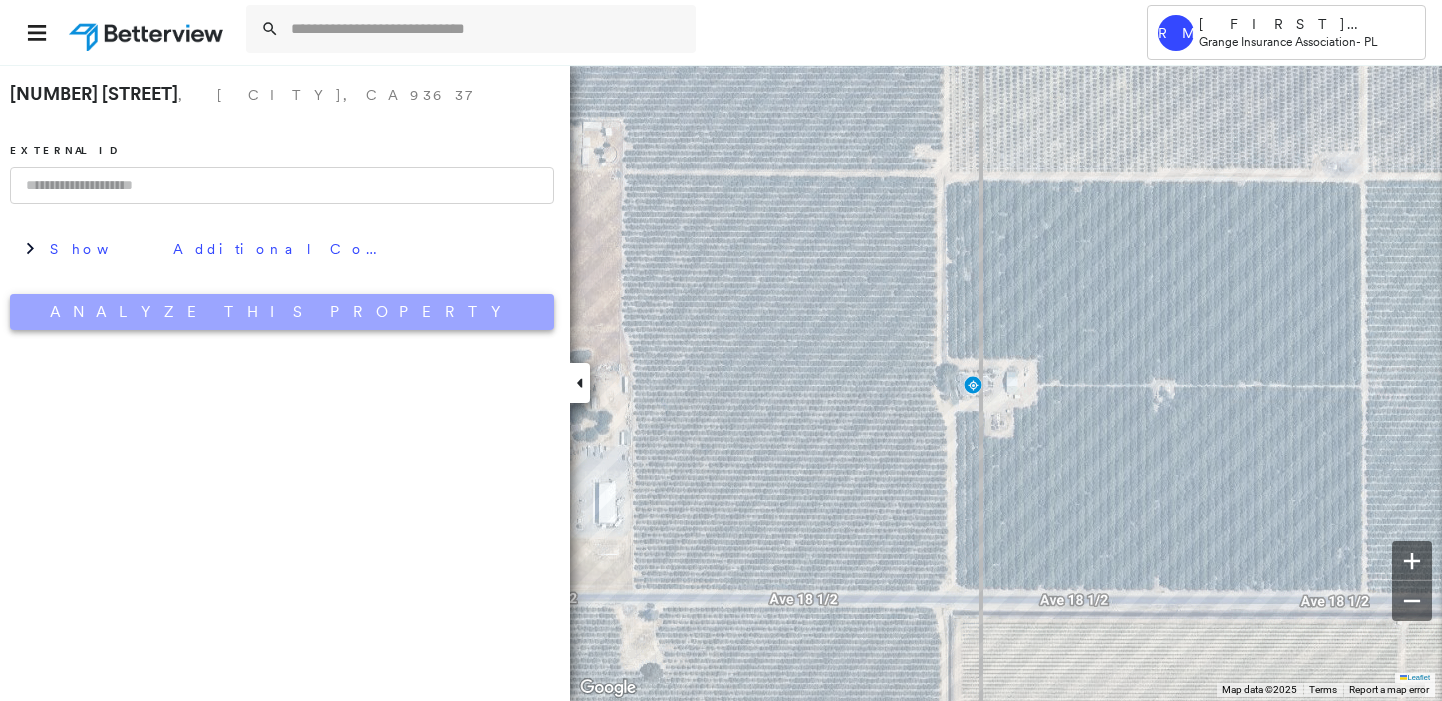 click on "Analyze This Property" at bounding box center (282, 312) 